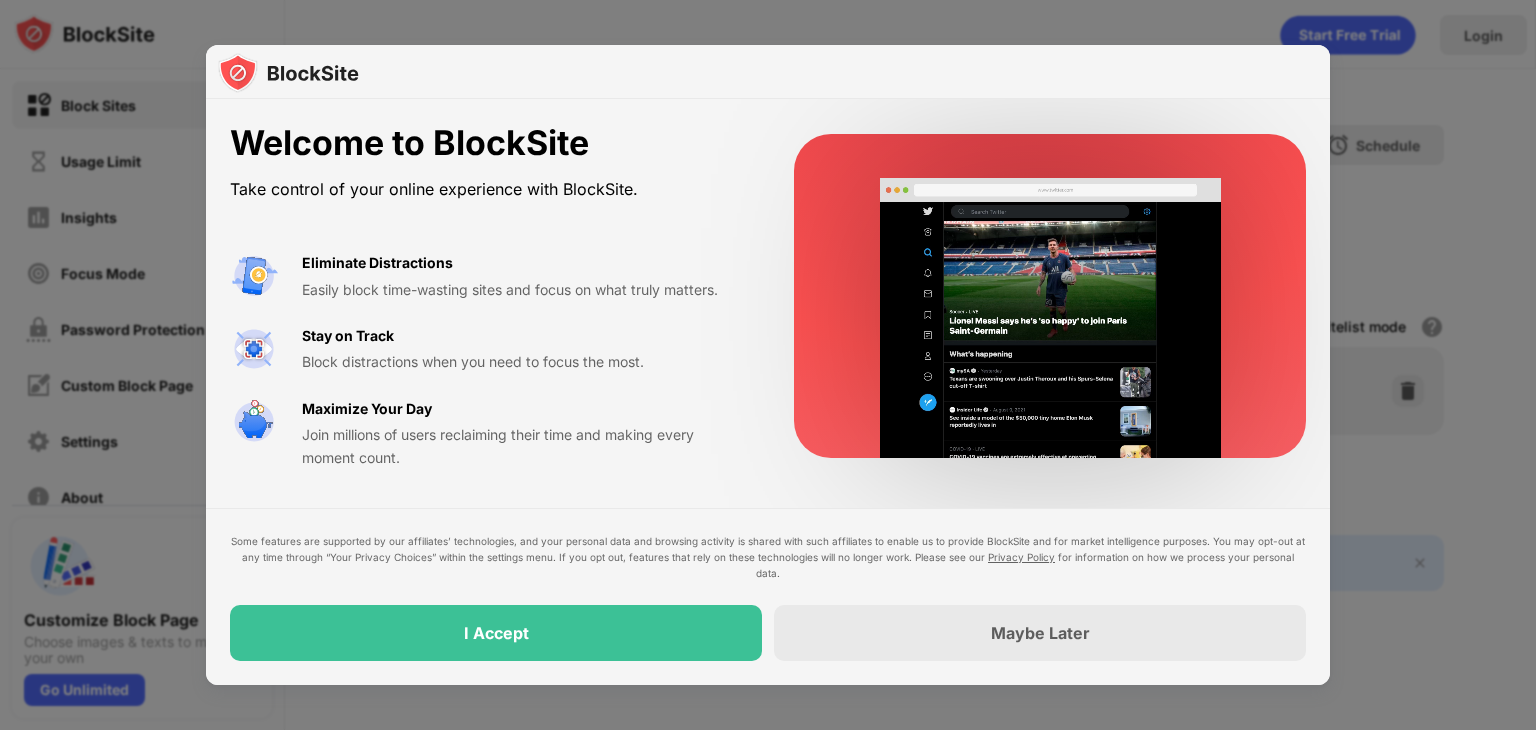 scroll, scrollTop: 0, scrollLeft: 0, axis: both 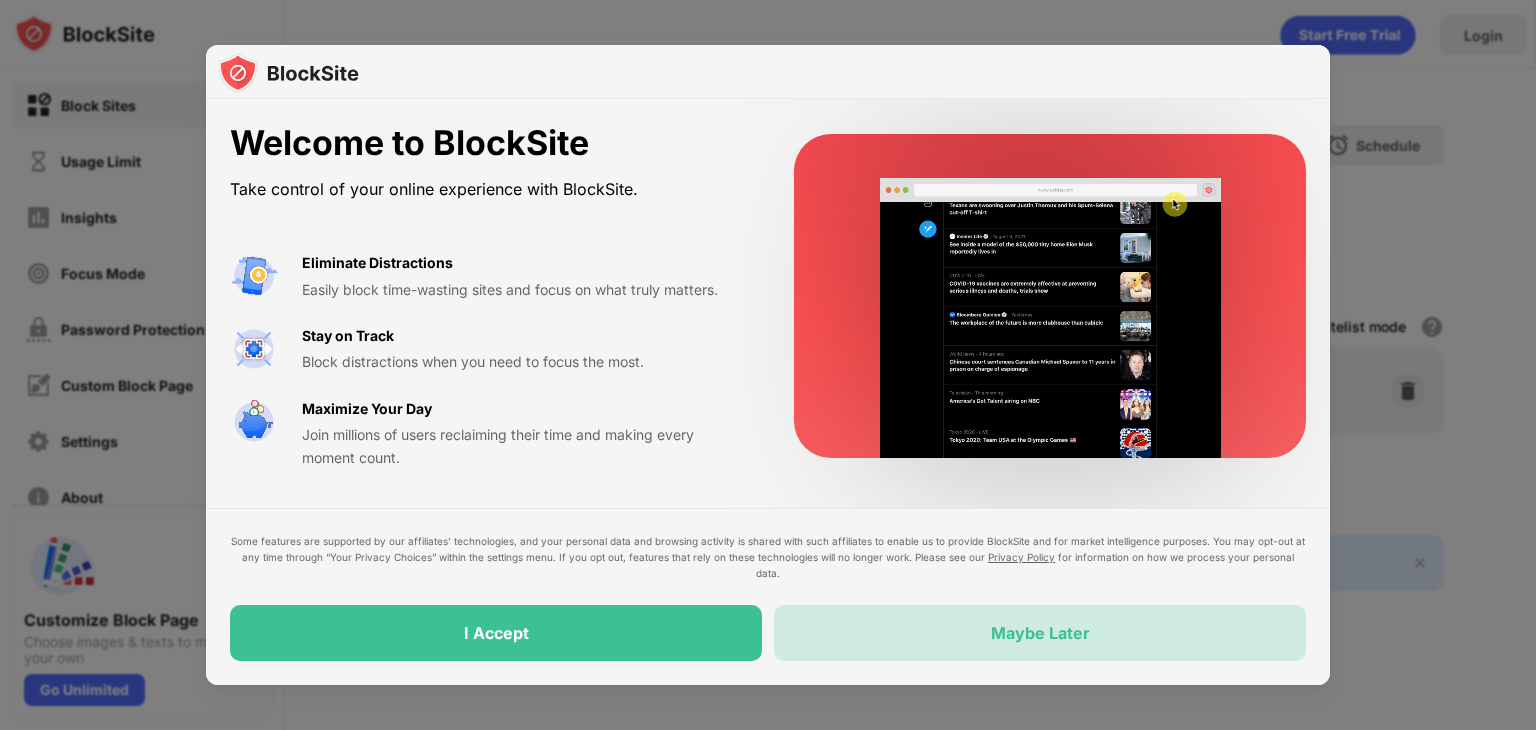 click on "Maybe Later" at bounding box center [1040, 633] 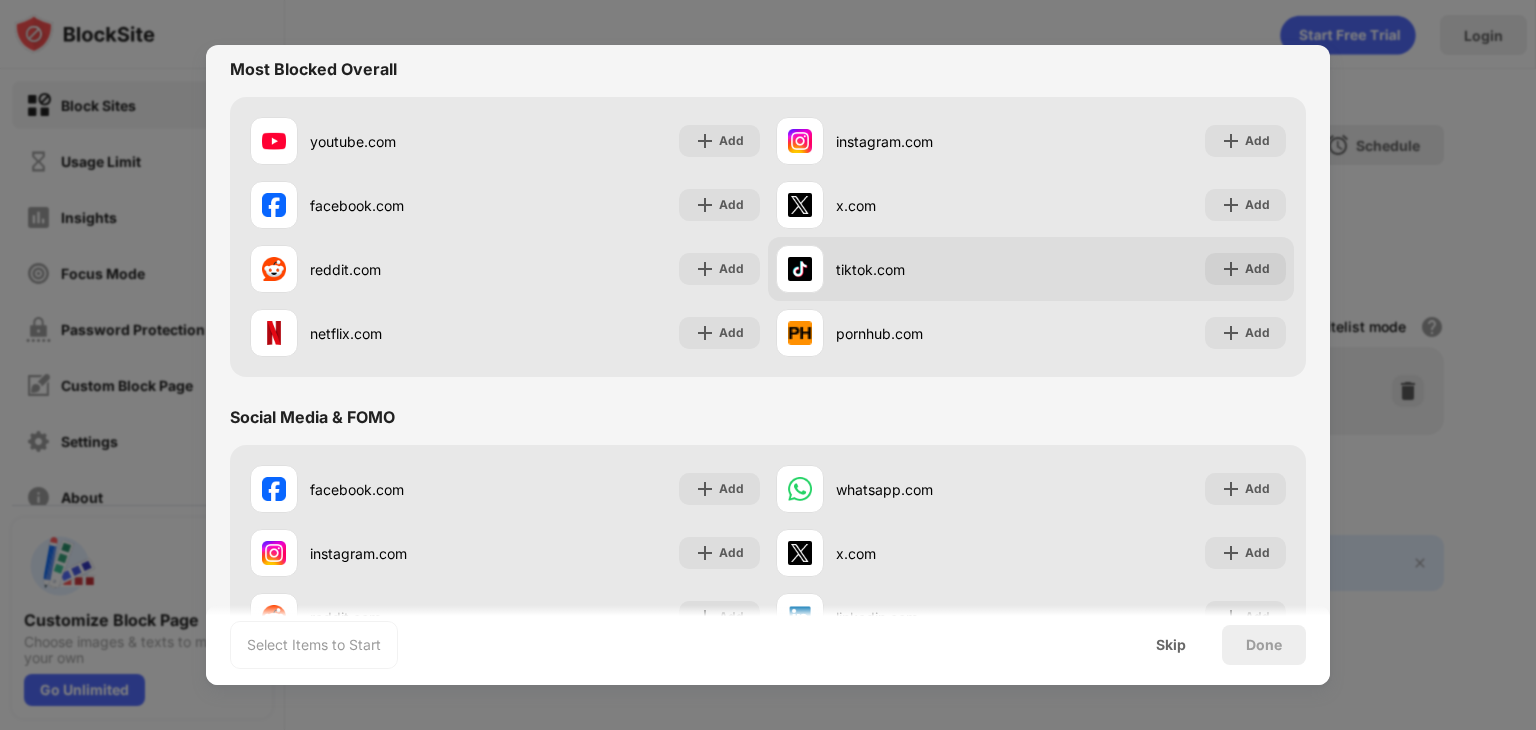 scroll, scrollTop: 0, scrollLeft: 0, axis: both 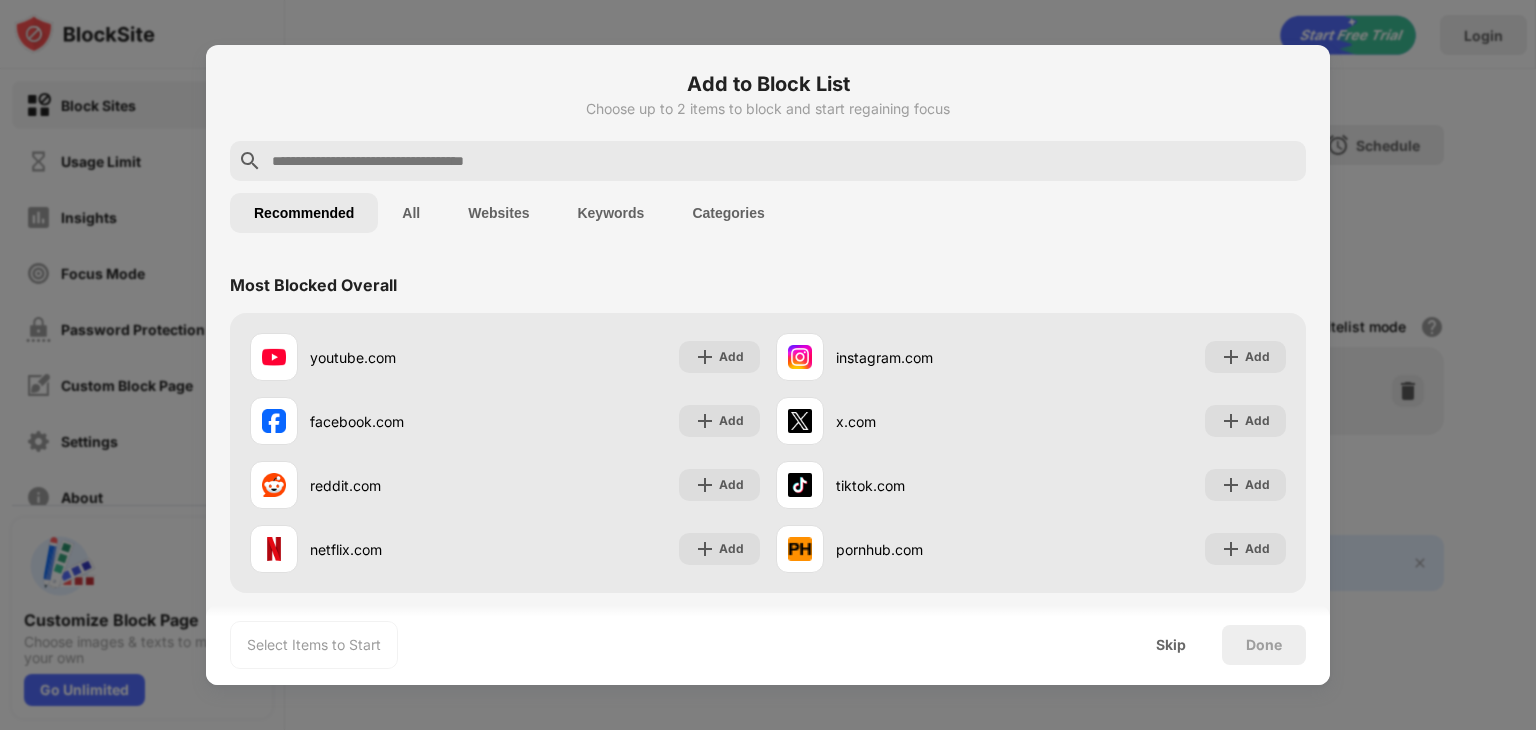 click at bounding box center (784, 161) 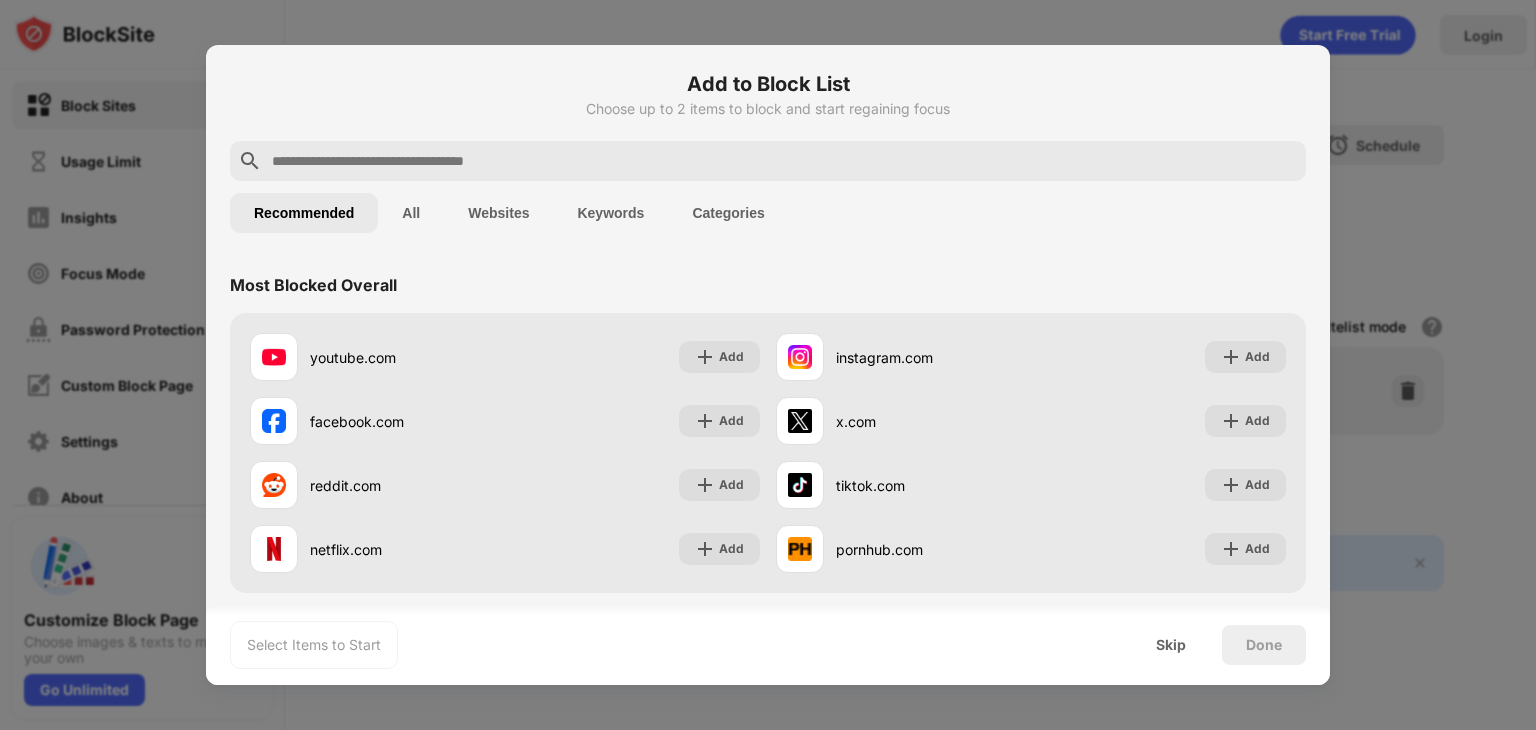 paste on "**********" 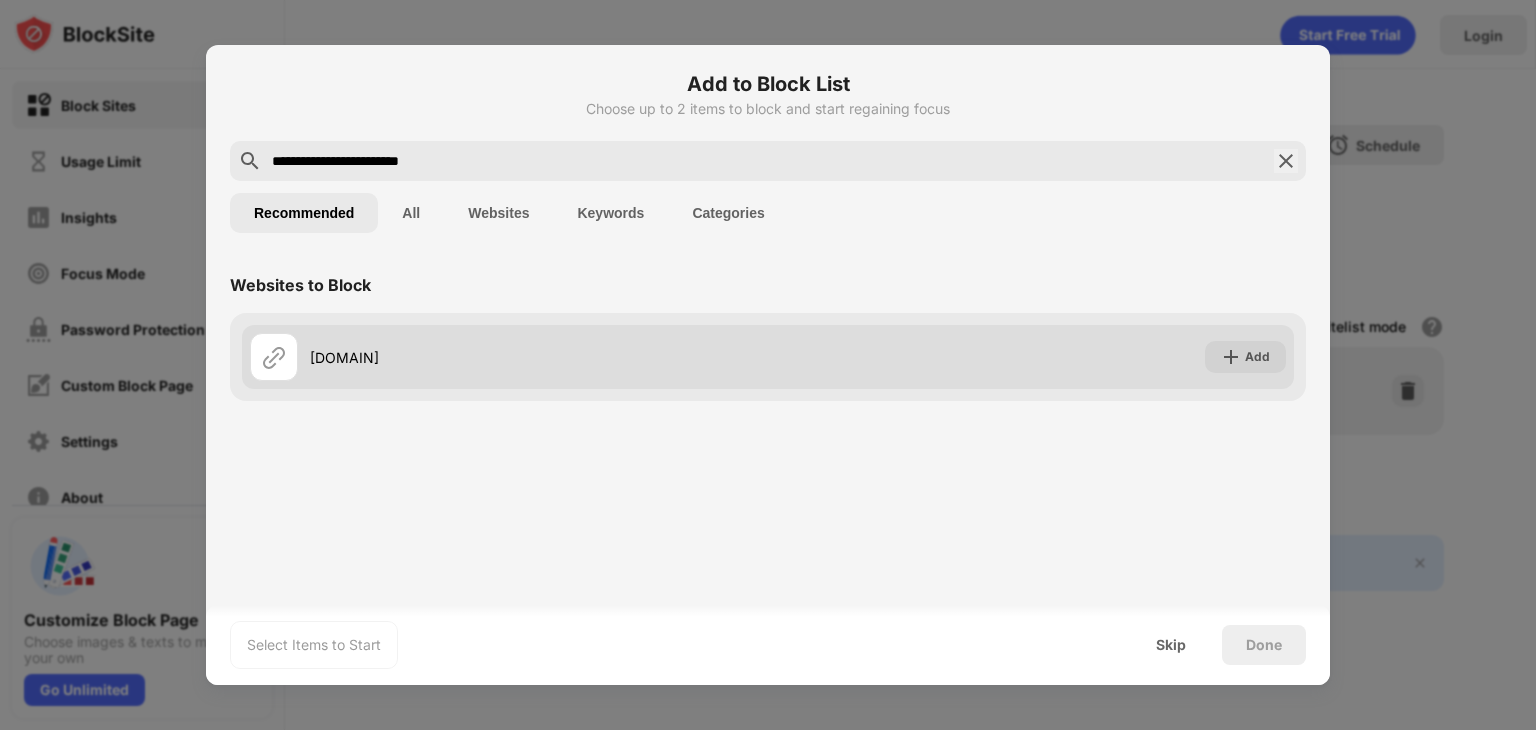 type on "**********" 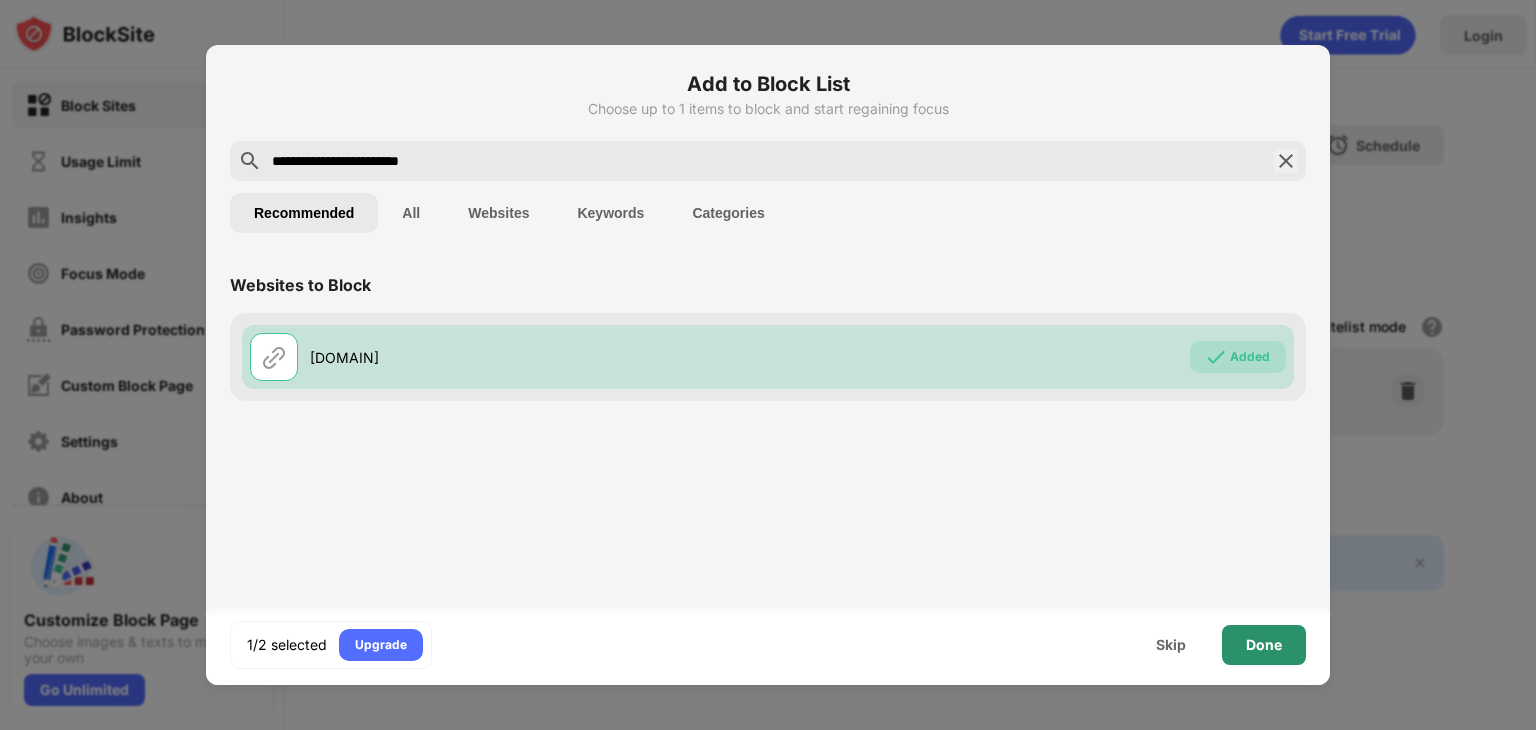 click on "Done" at bounding box center (1264, 645) 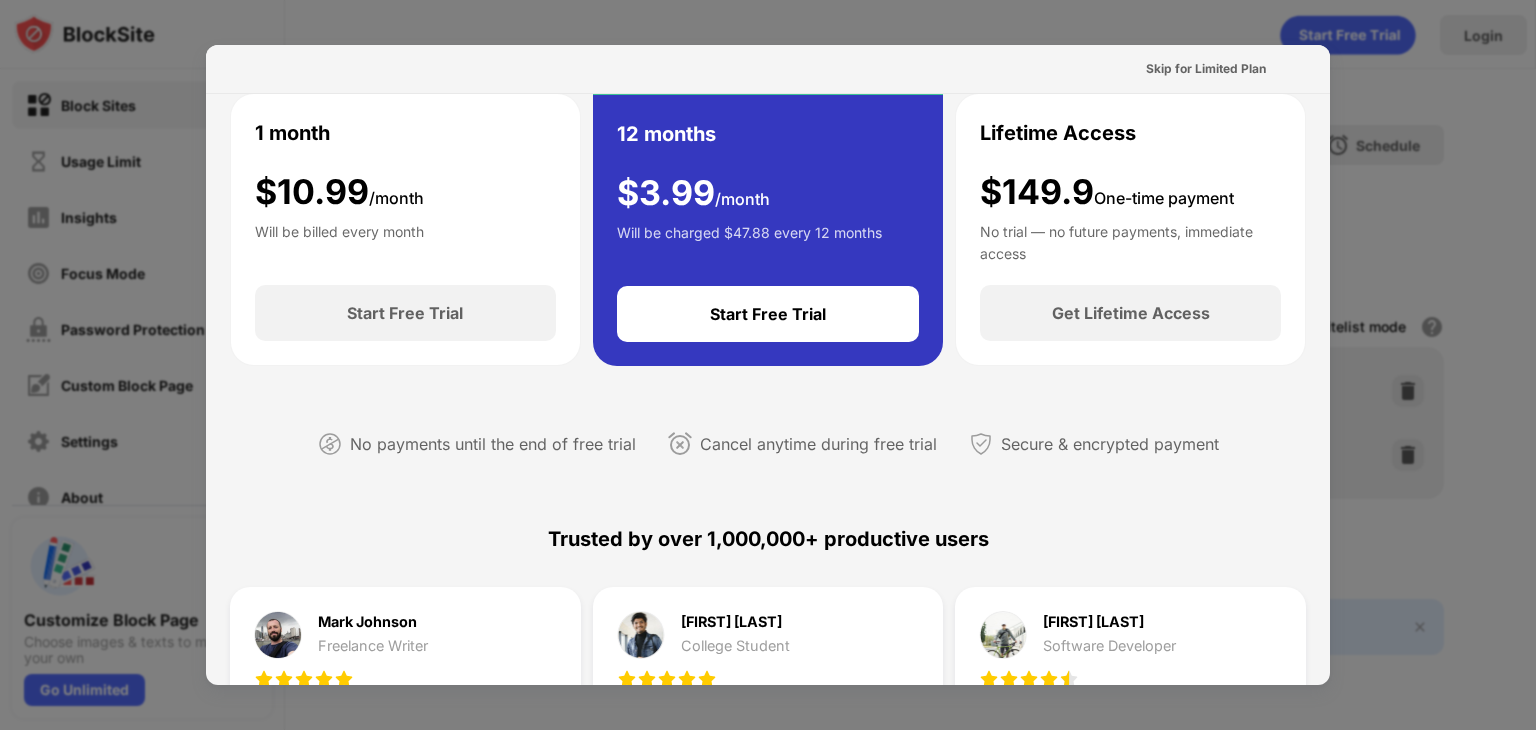 scroll, scrollTop: 148, scrollLeft: 0, axis: vertical 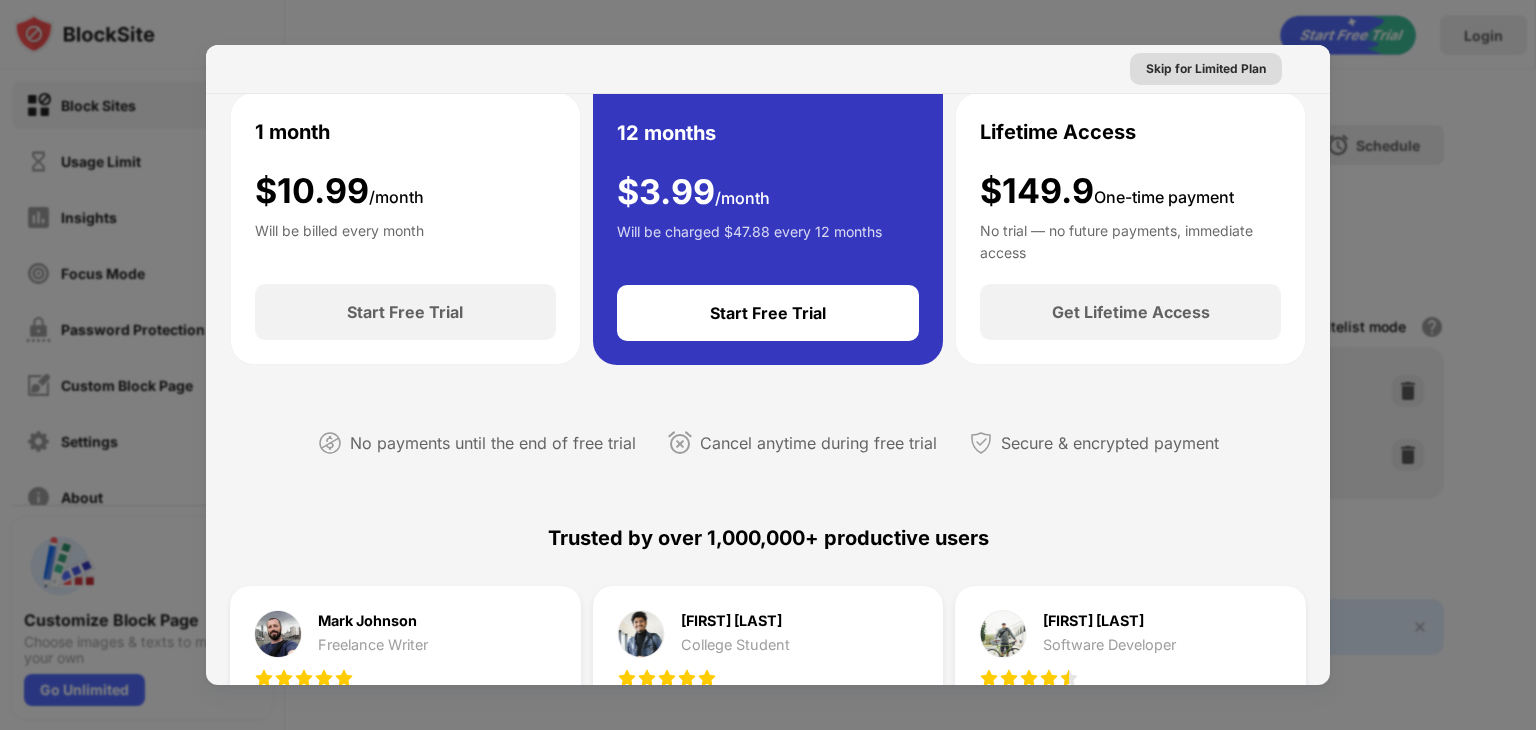 click on "Skip for Limited Plan" at bounding box center (1206, 69) 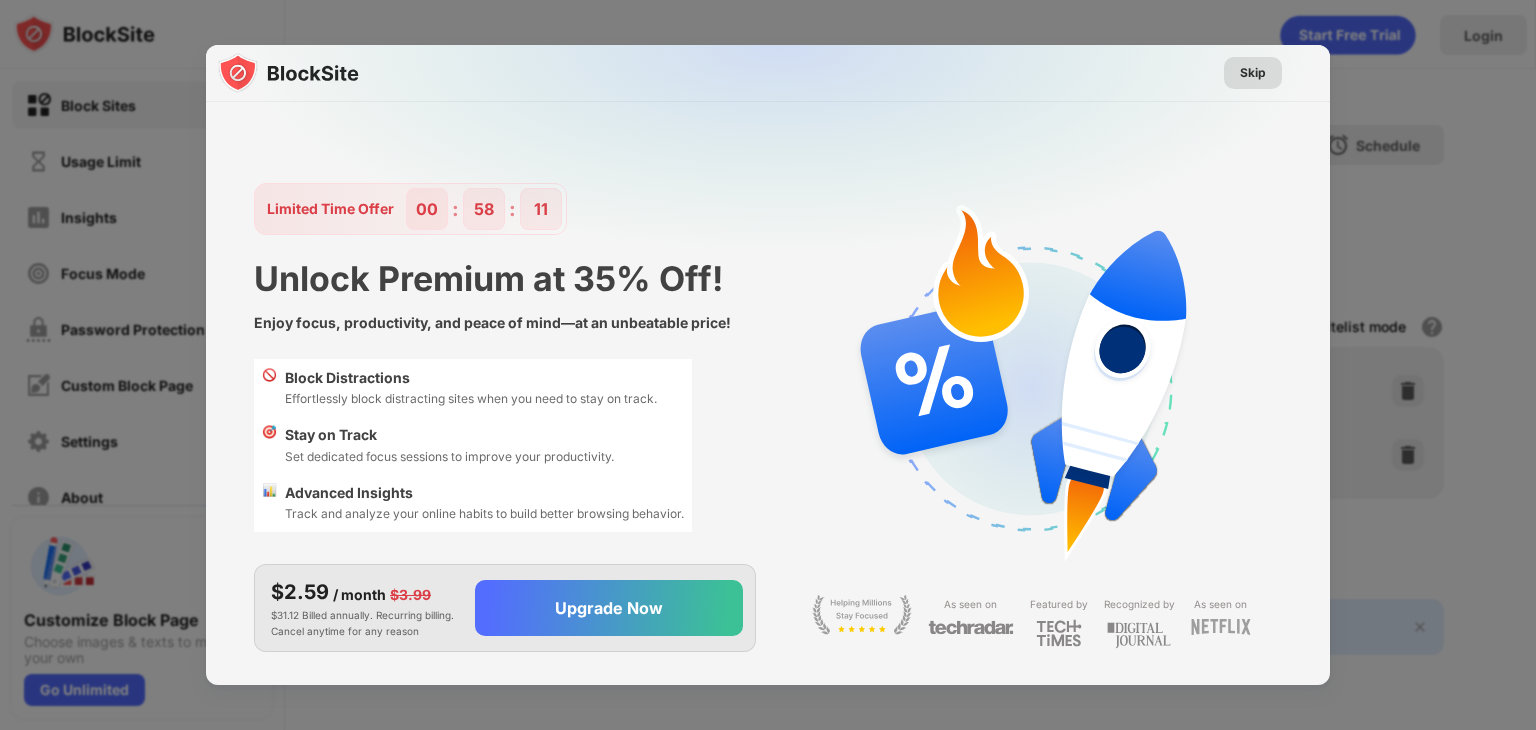 scroll, scrollTop: 0, scrollLeft: 0, axis: both 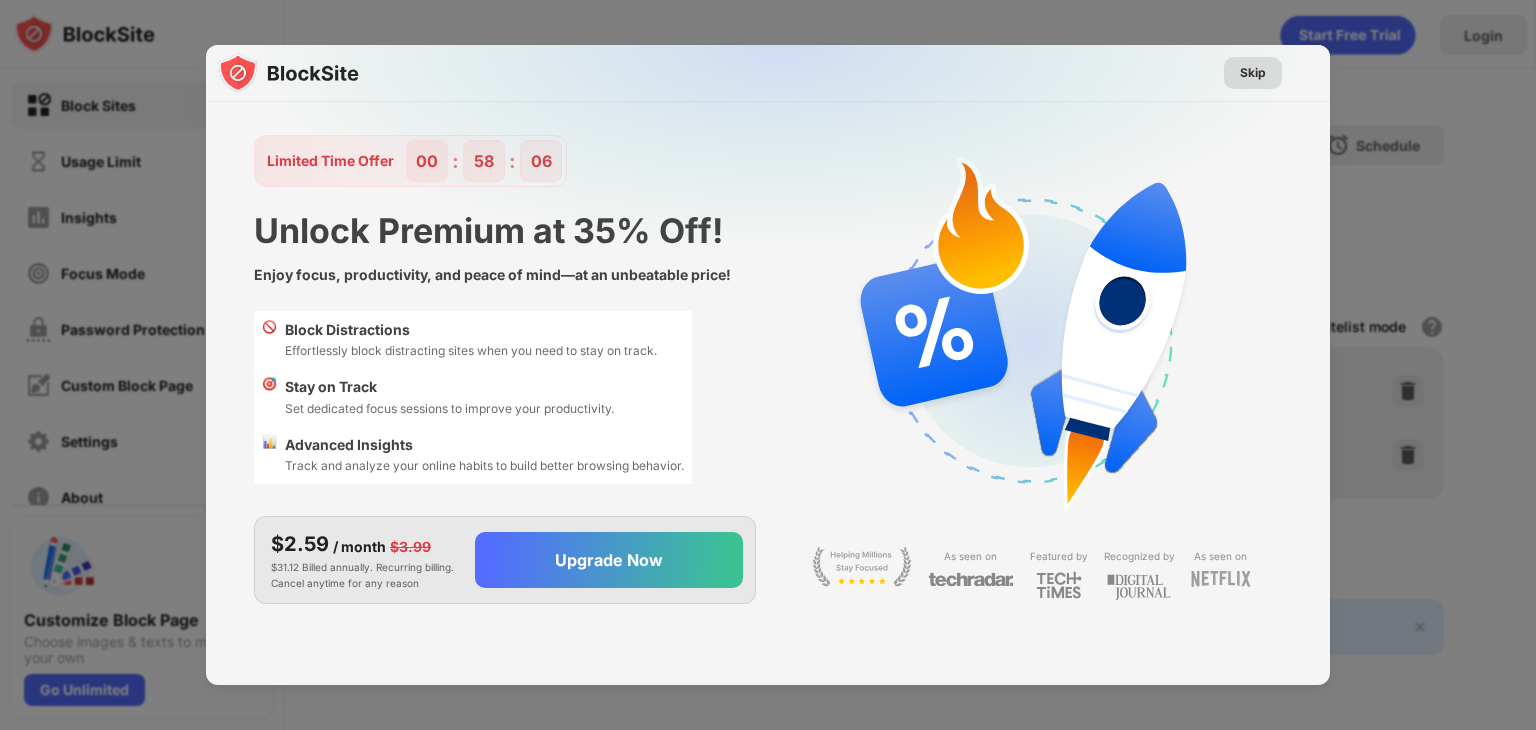 click on "Skip" at bounding box center (1253, 73) 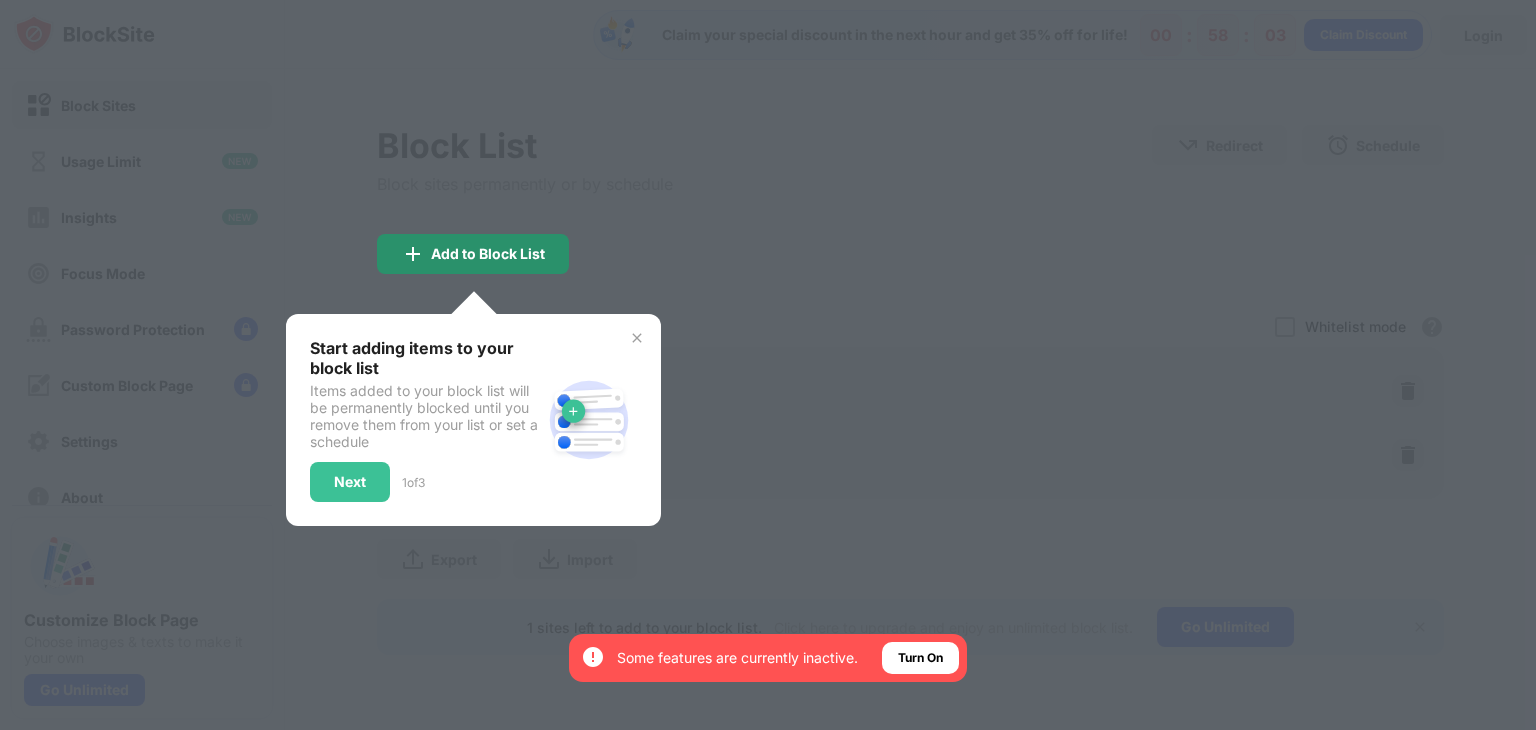 click on "Add to Block List" at bounding box center (473, 254) 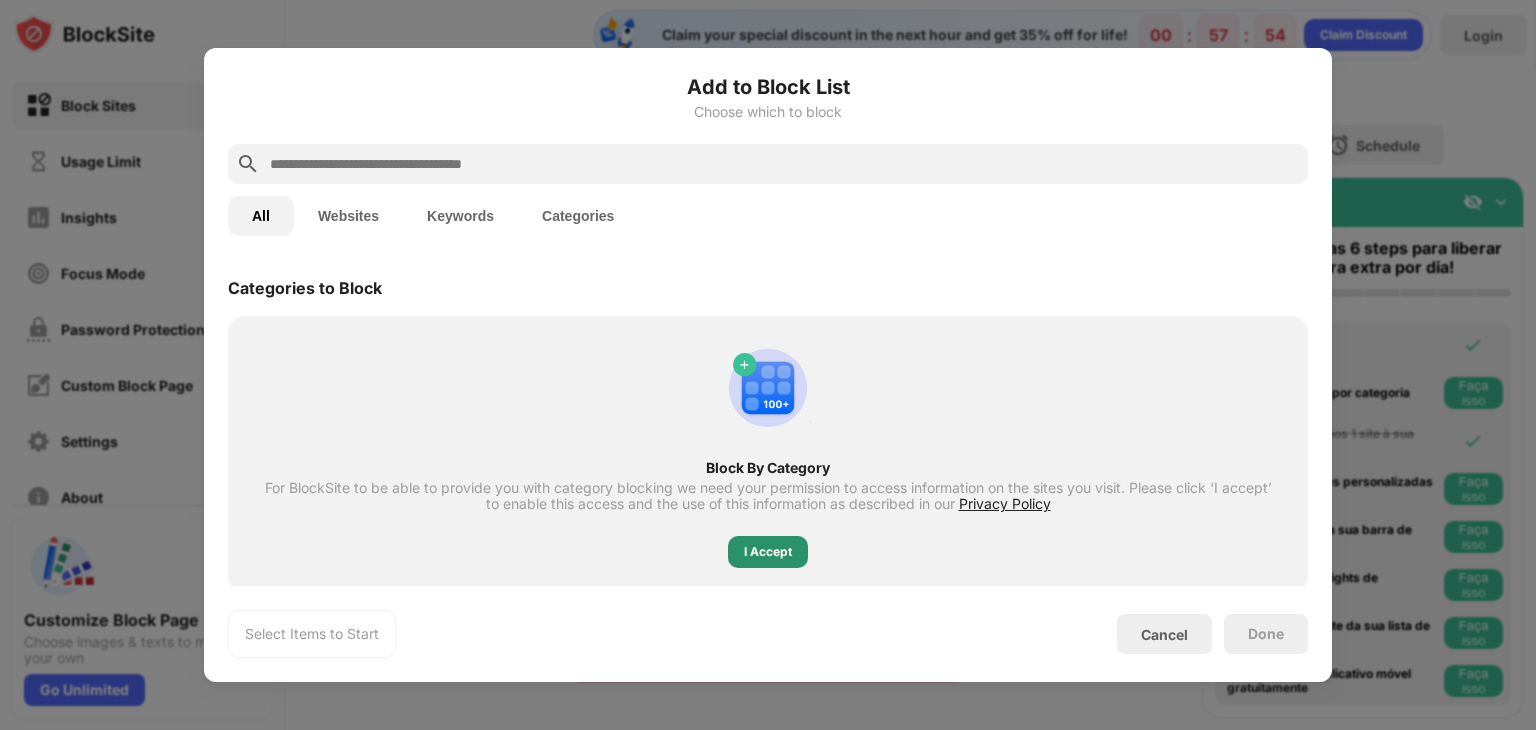 click on "I Accept" at bounding box center [768, 552] 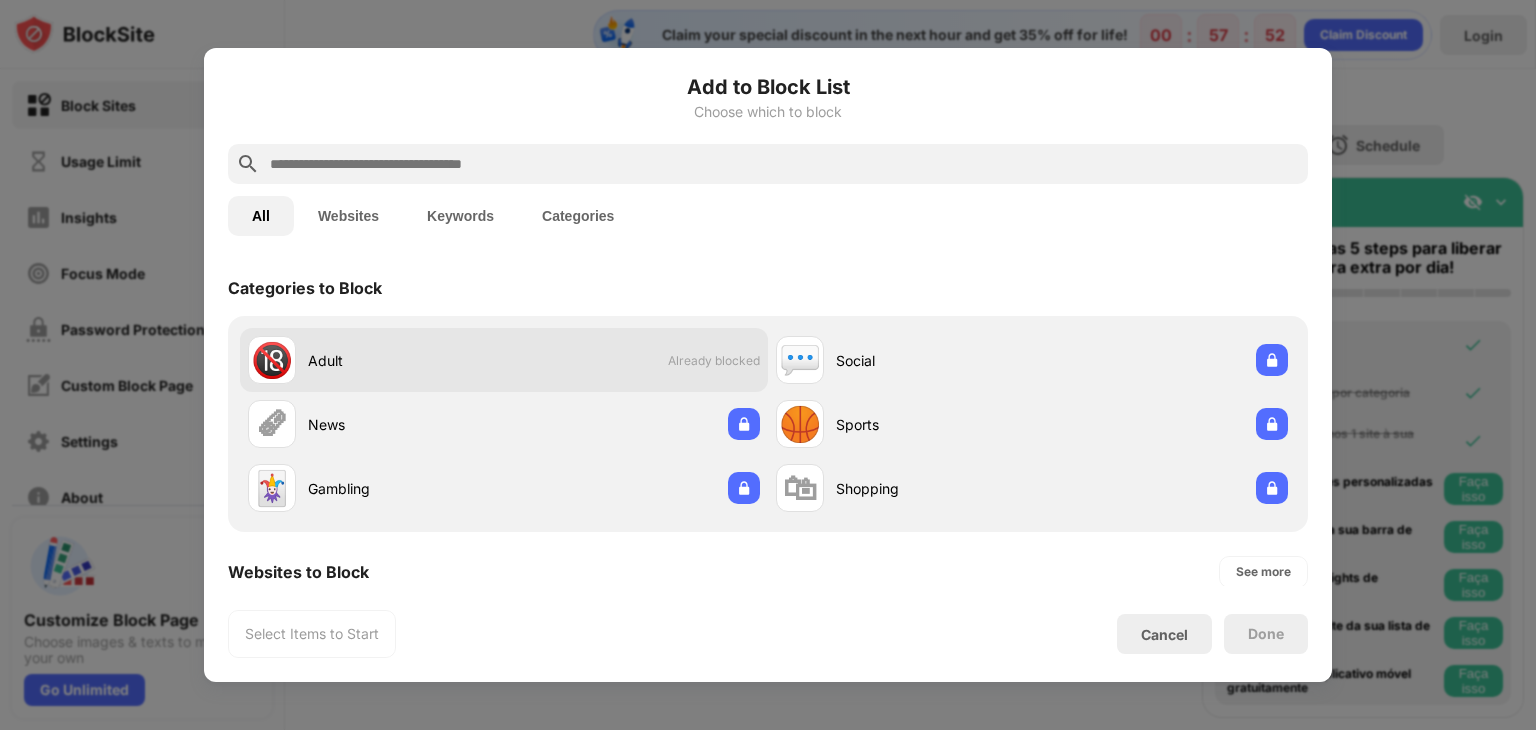 click on "Adult" at bounding box center (406, 360) 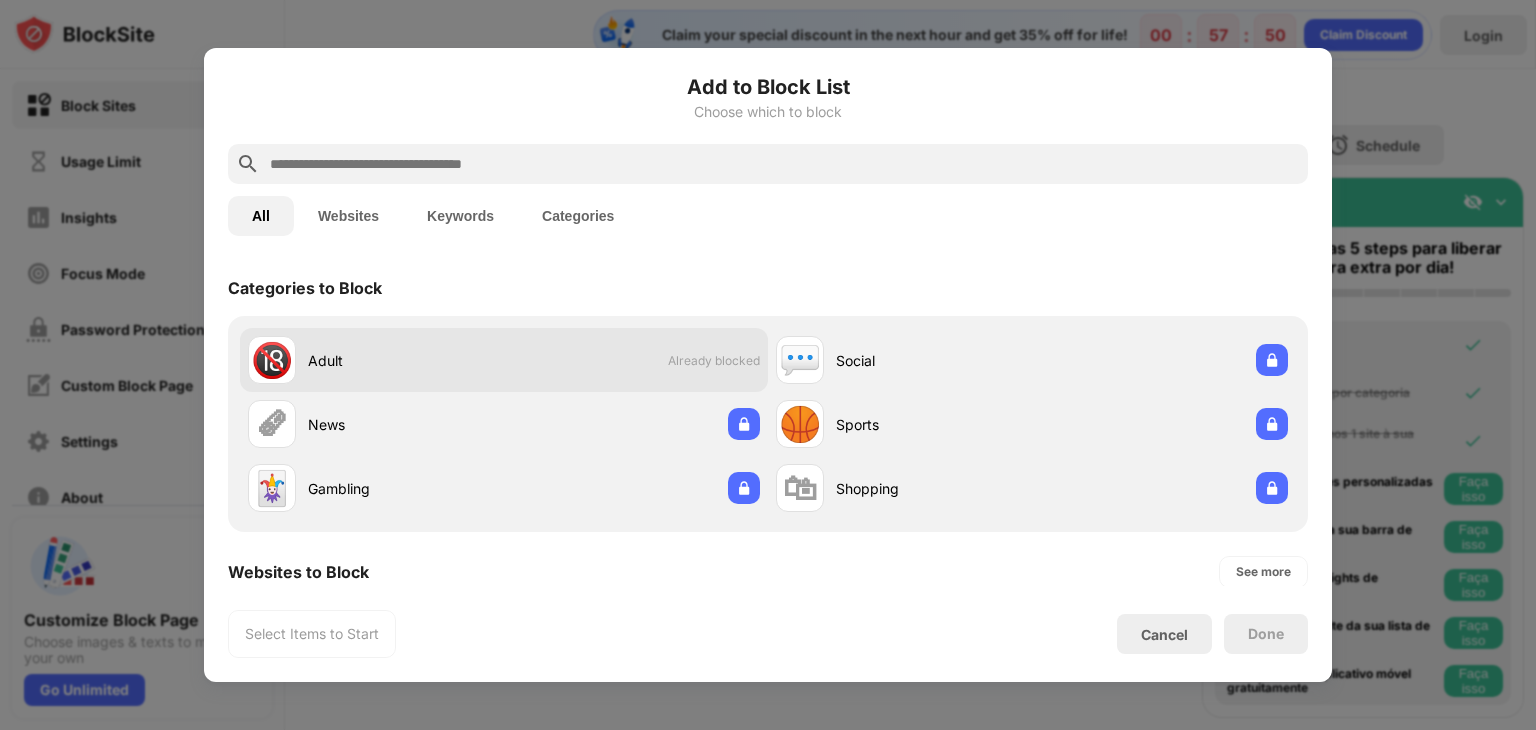 click on "Adult" at bounding box center (406, 360) 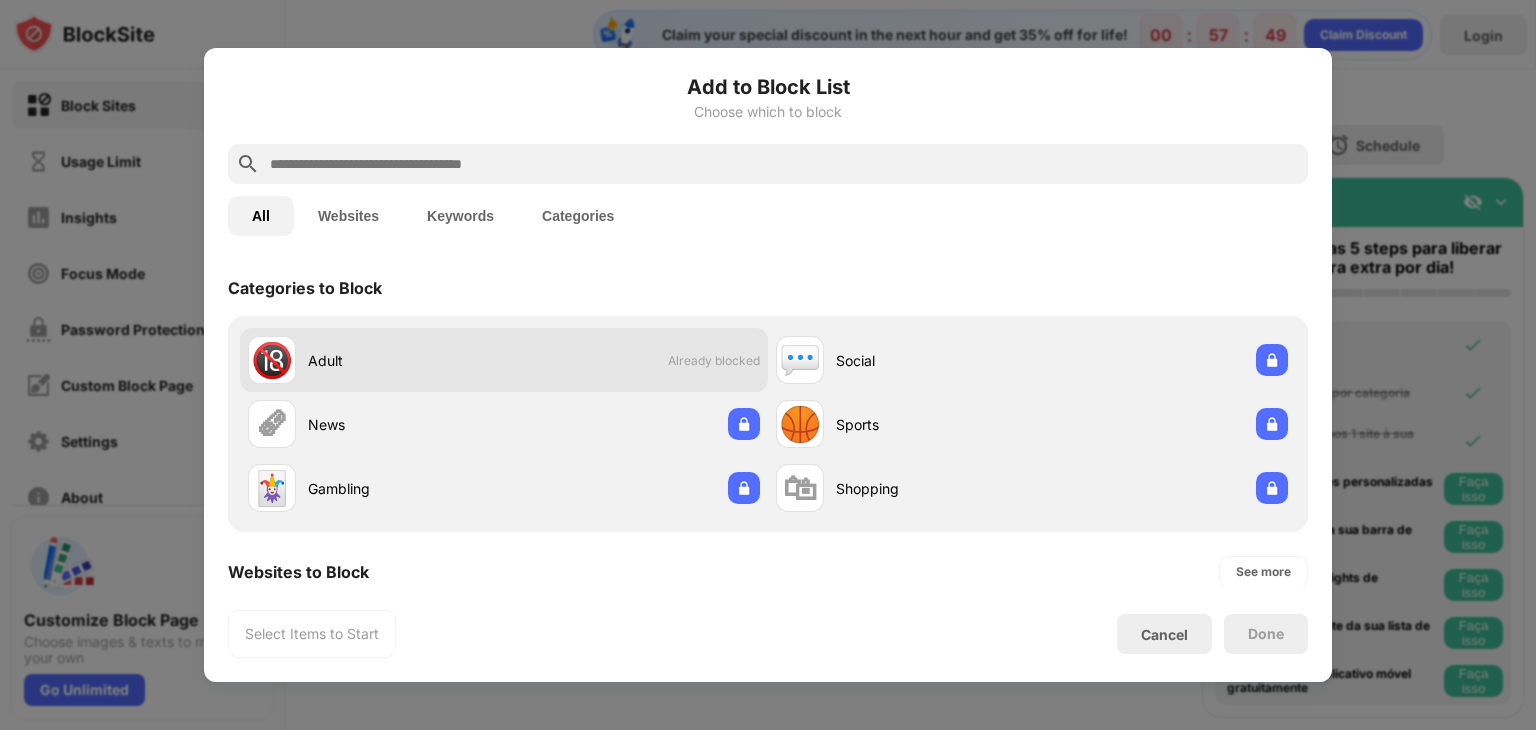 click on "🔞" at bounding box center (272, 360) 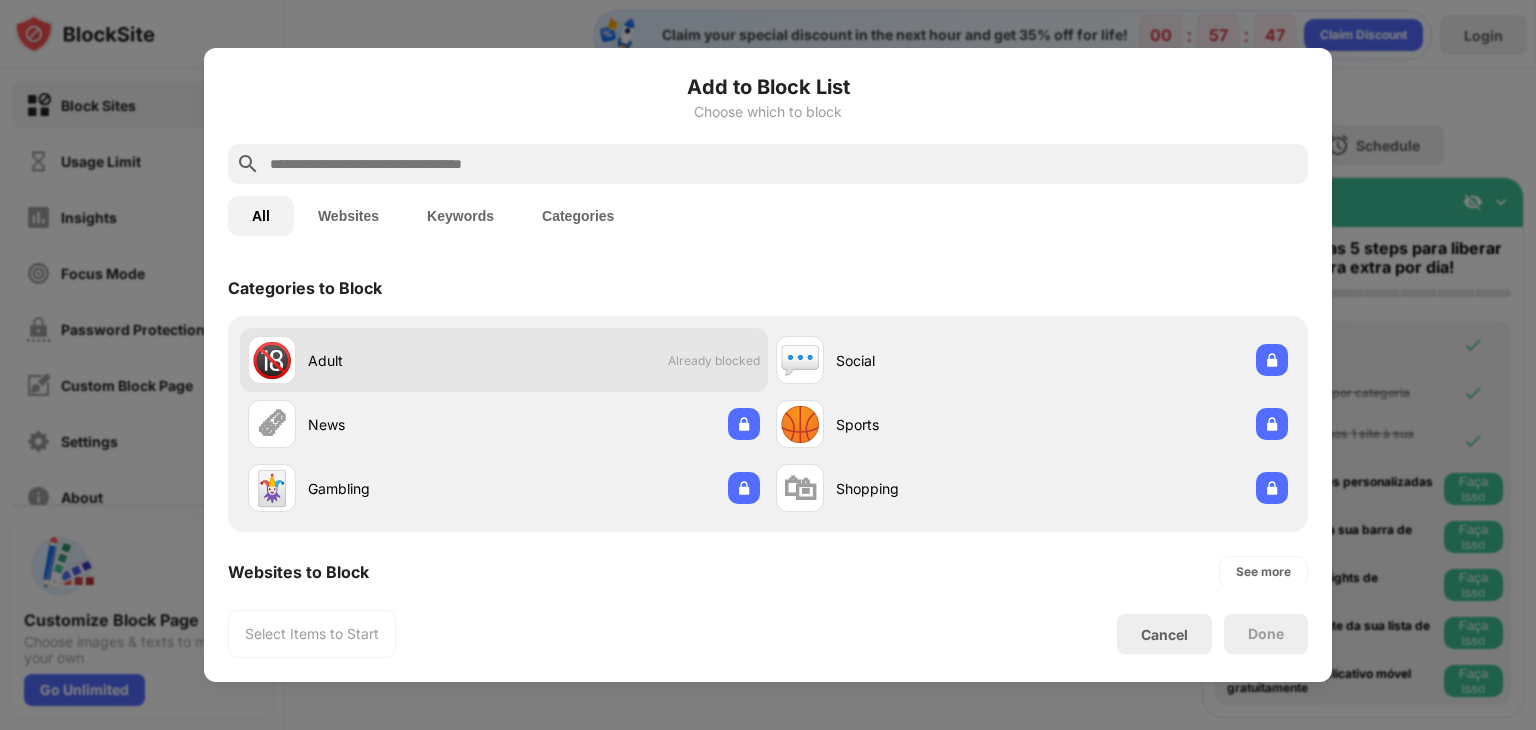 click on "Already blocked" at bounding box center [714, 360] 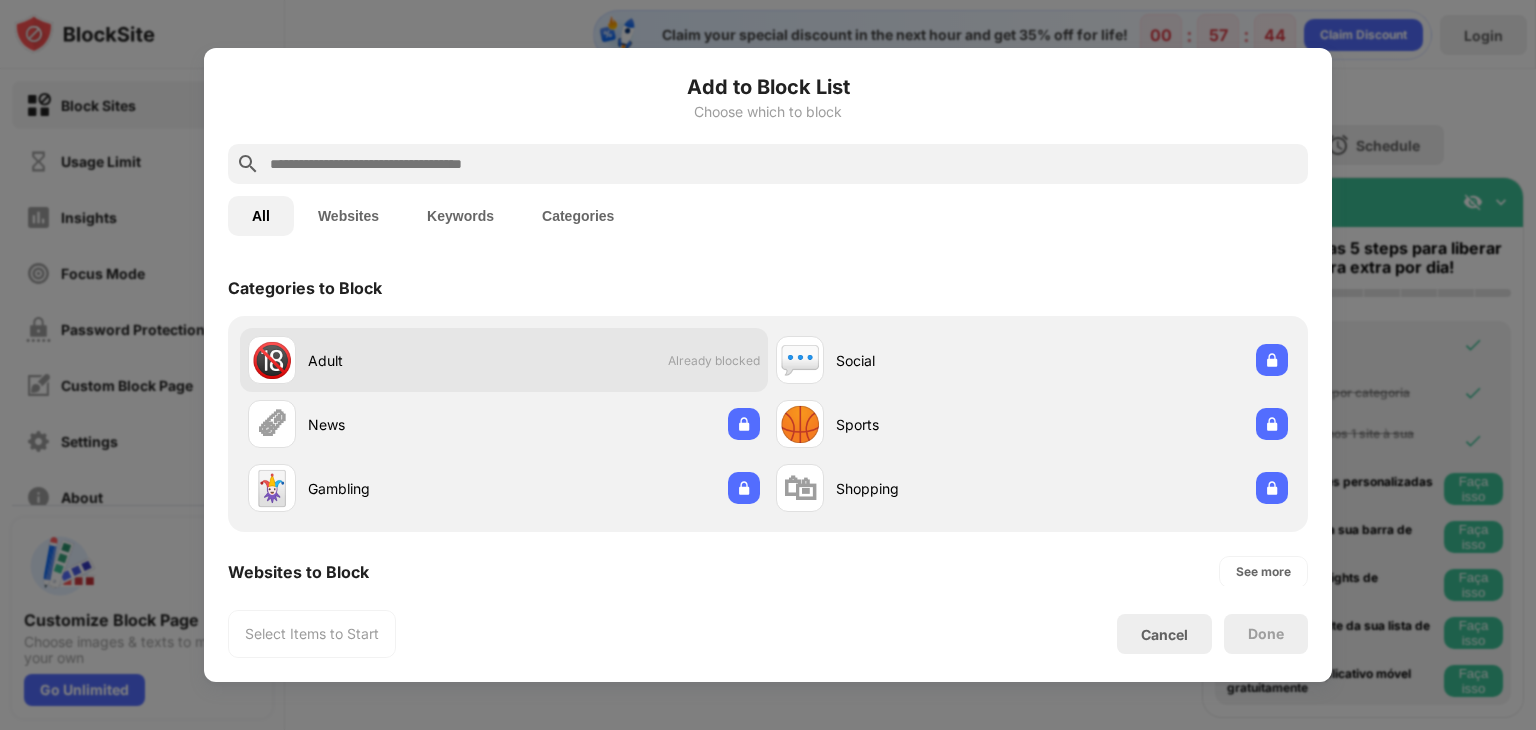 click on "🔞 Adult Already blocked" at bounding box center (504, 360) 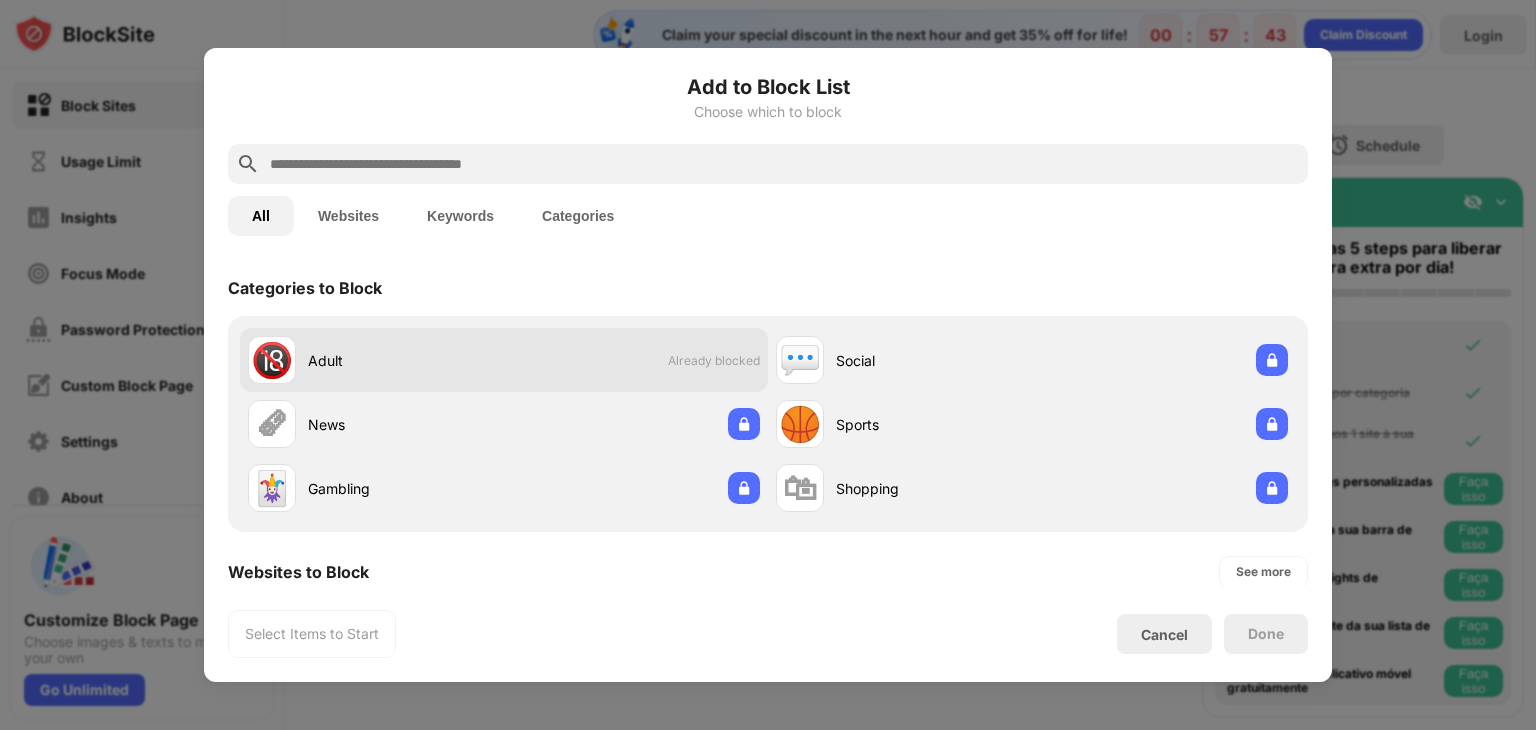 click on "Already blocked" at bounding box center (714, 360) 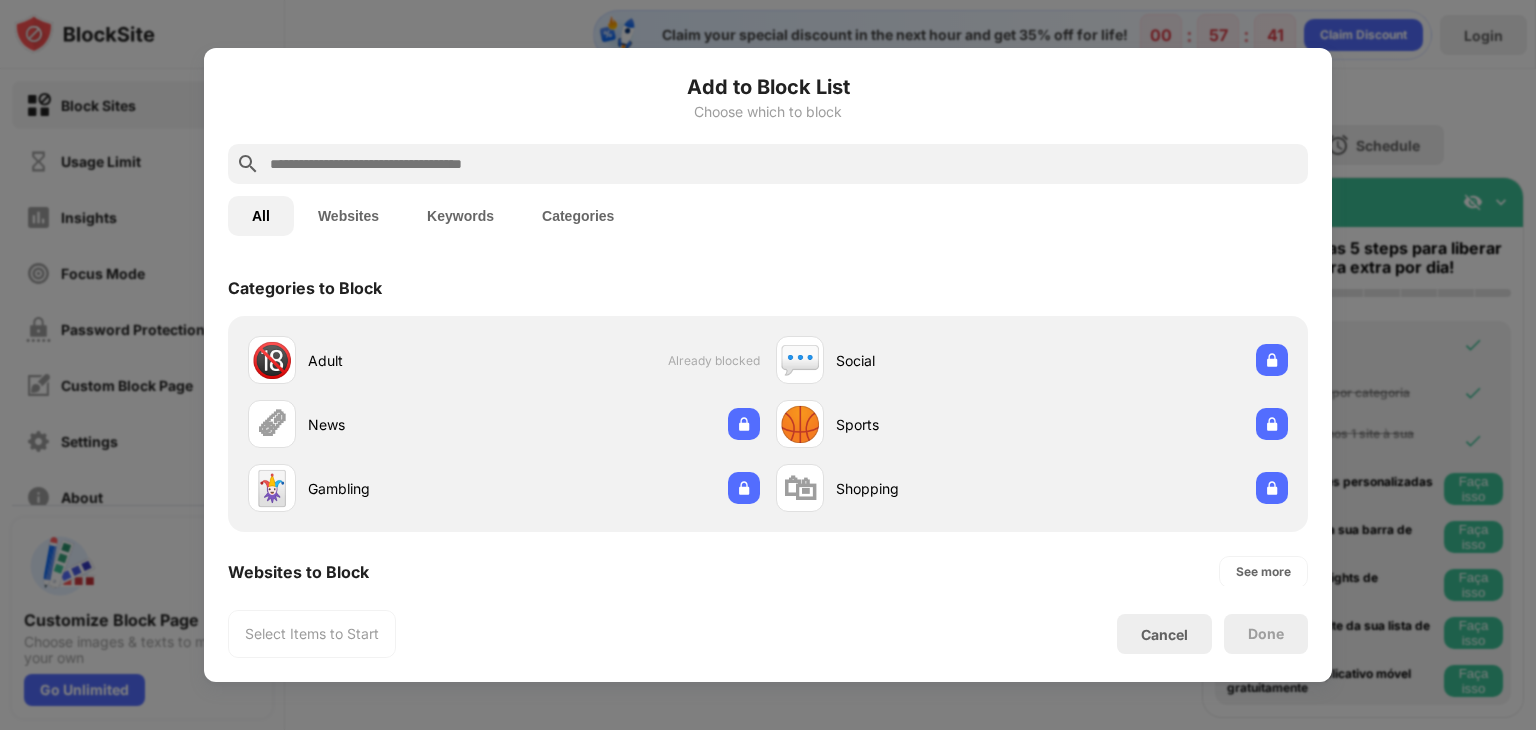 click on "Done" at bounding box center [1266, 634] 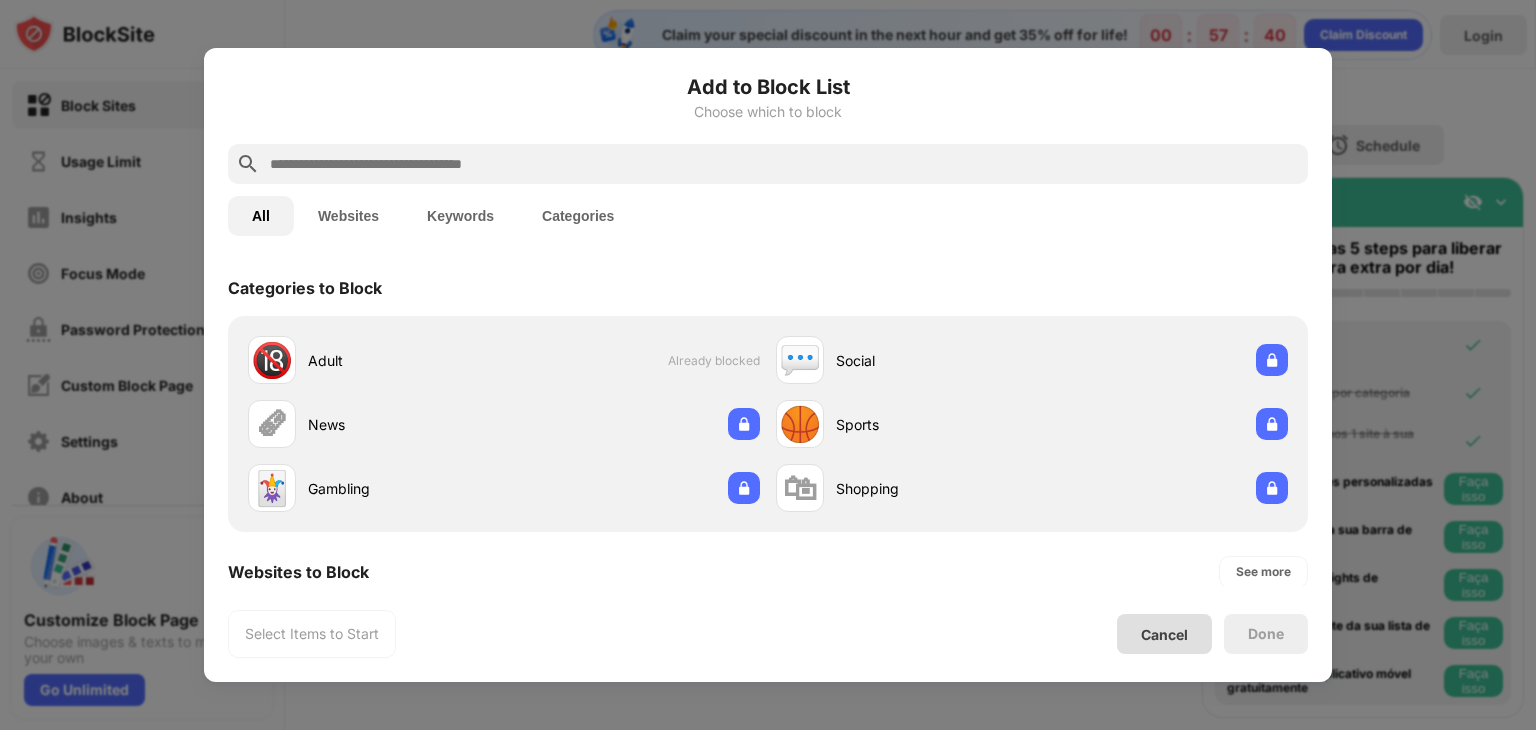 click on "Cancel" at bounding box center [1164, 634] 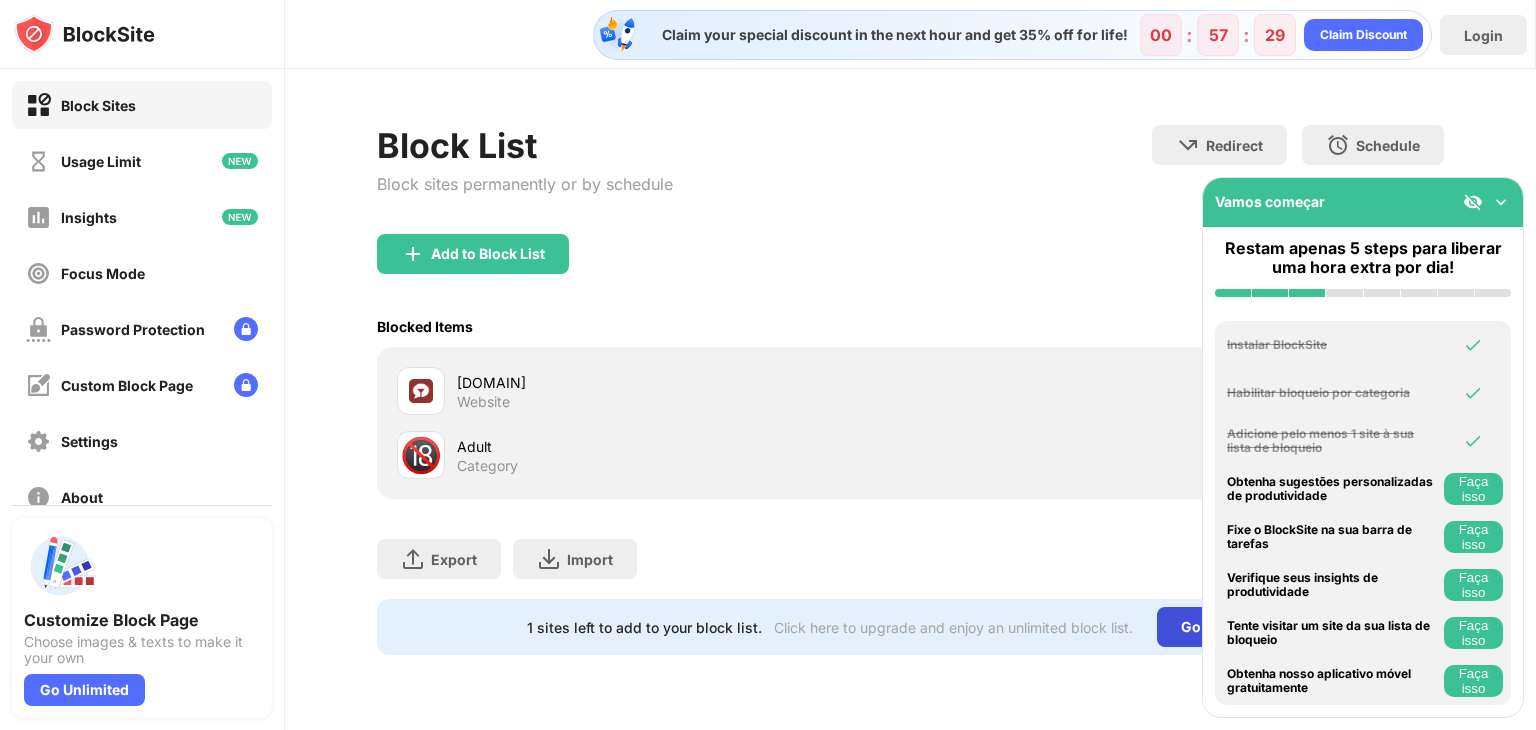 click on "Go Unlimited" at bounding box center (1225, 627) 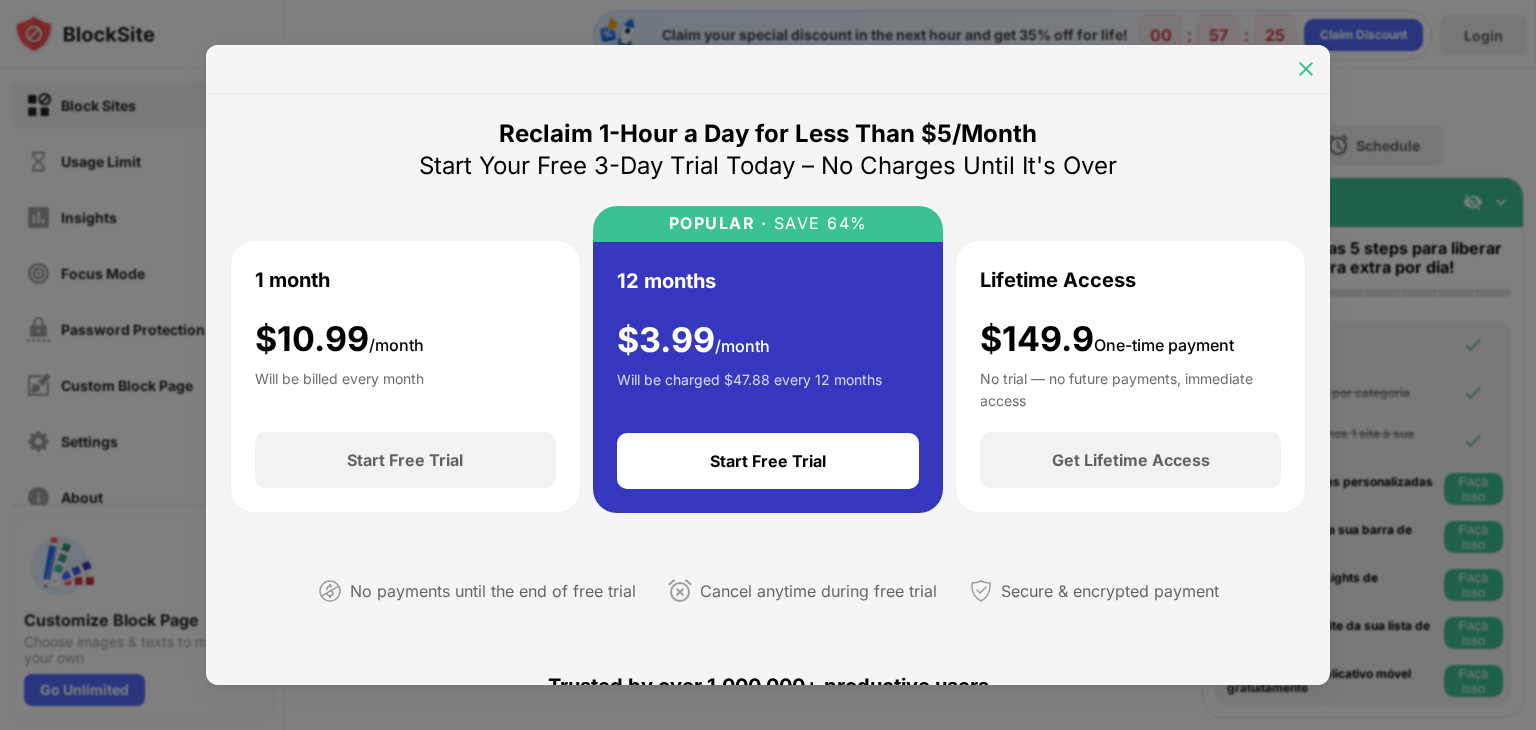 click at bounding box center (1306, 69) 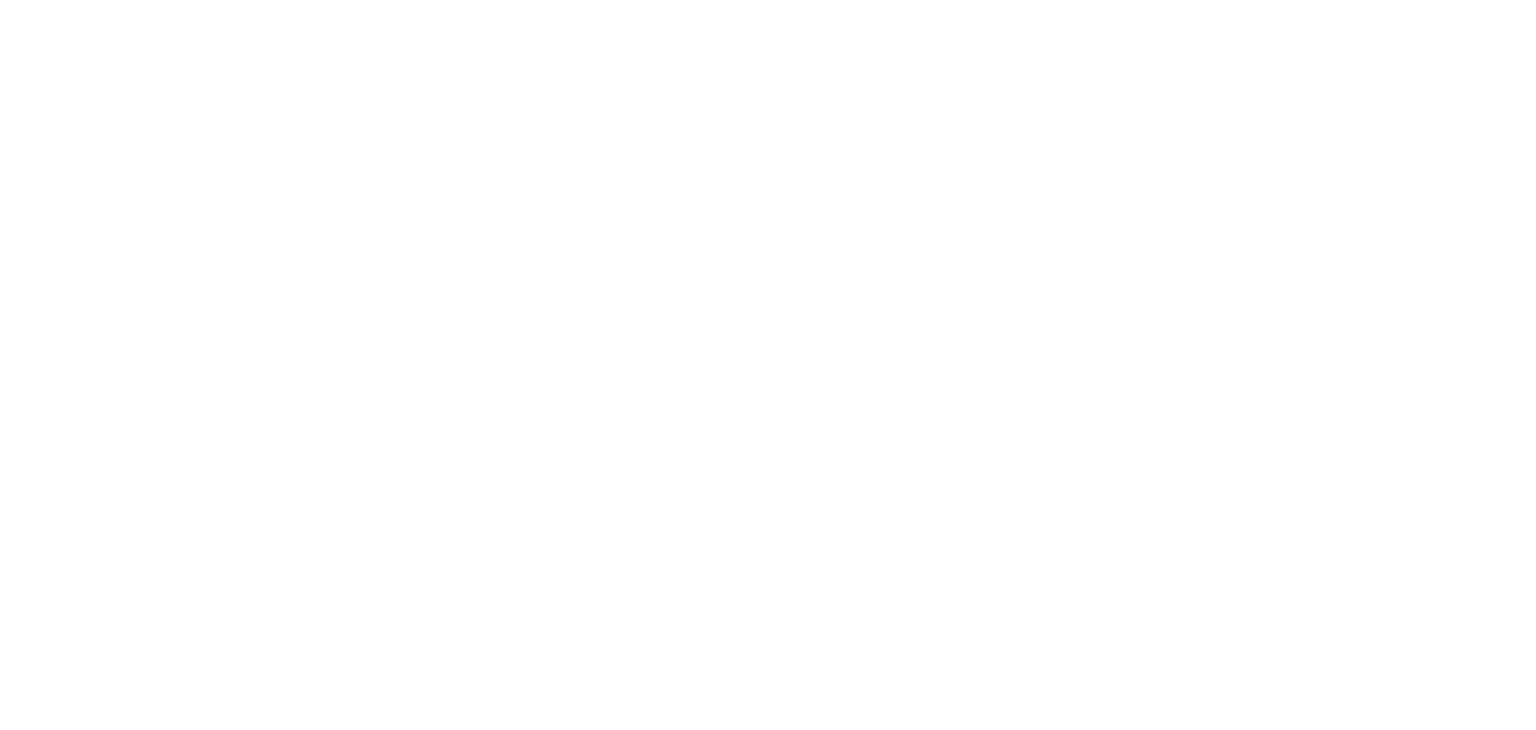 scroll, scrollTop: 0, scrollLeft: 0, axis: both 